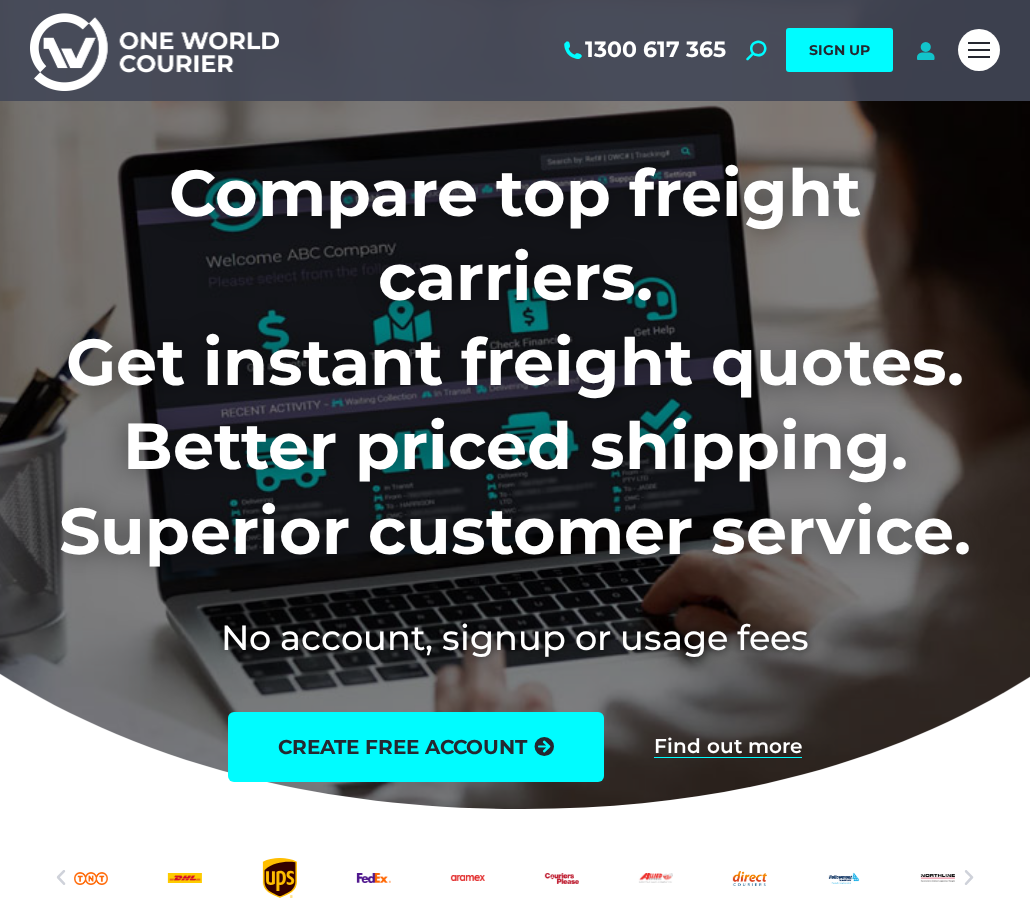 scroll, scrollTop: 0, scrollLeft: 0, axis: both 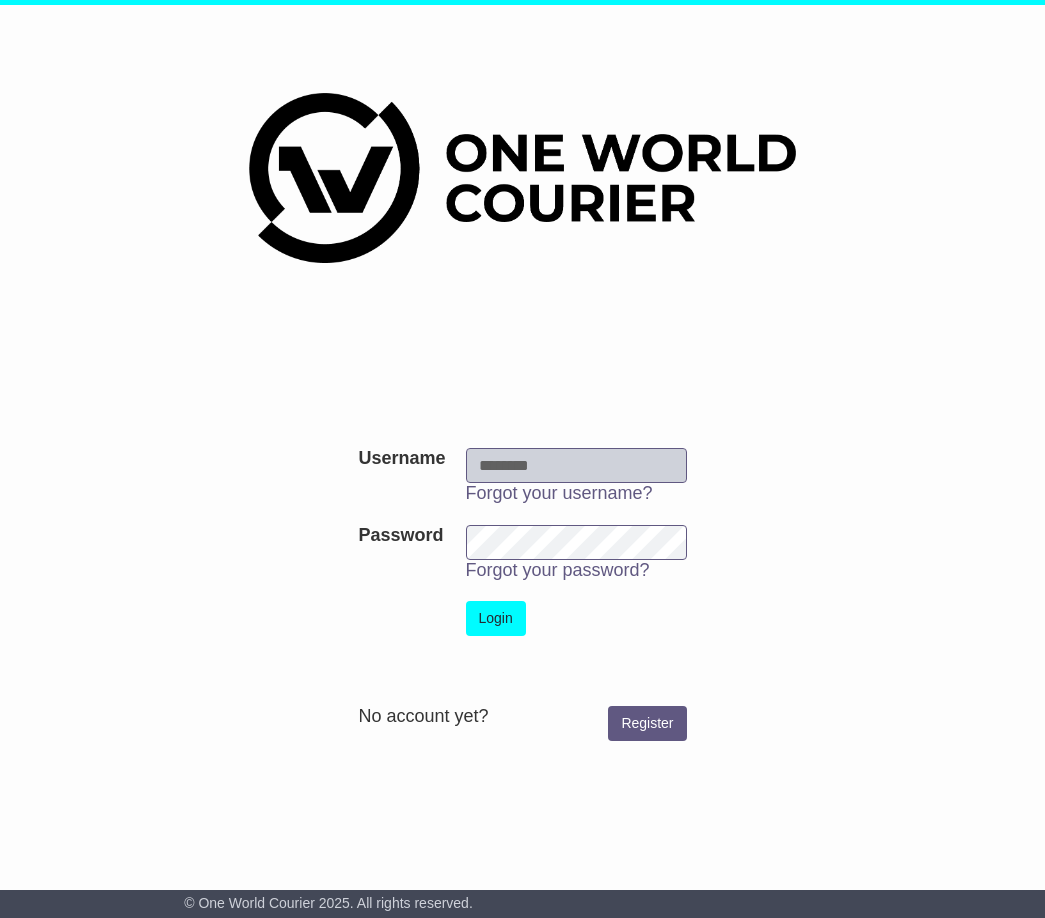 type on "**********" 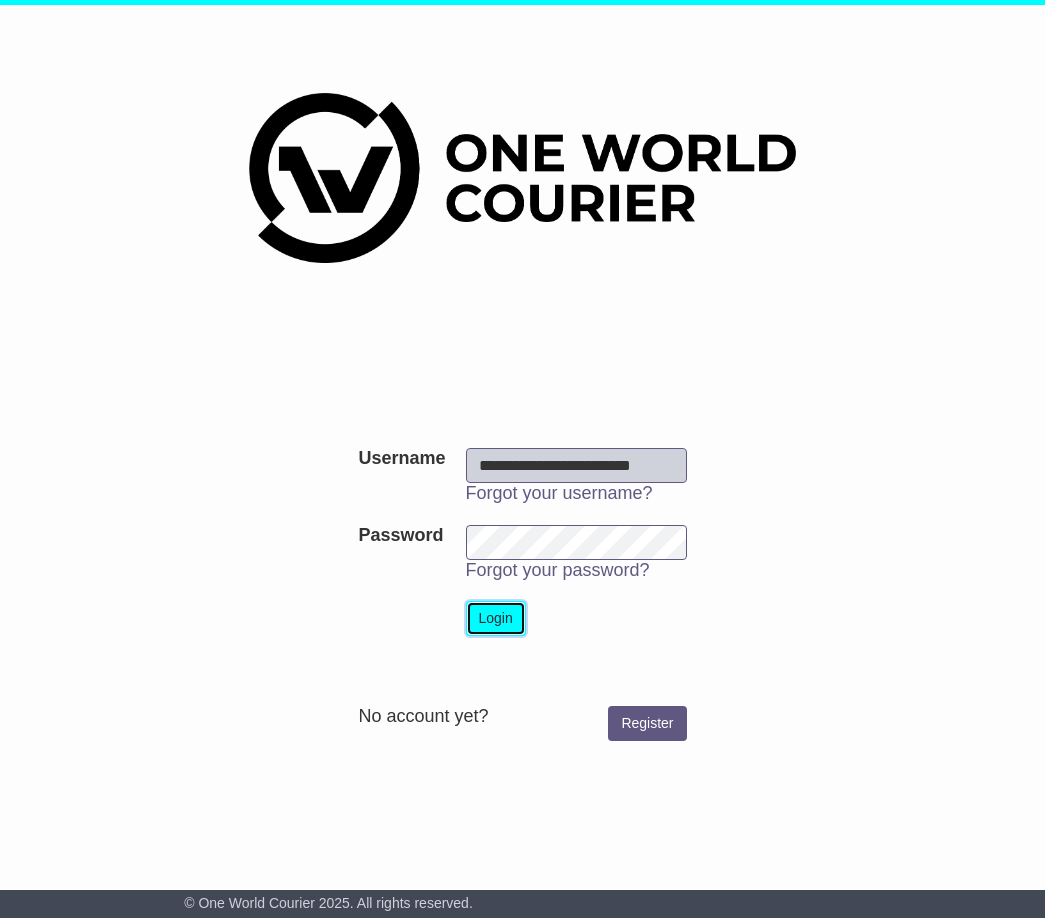 click on "Login" at bounding box center [496, 618] 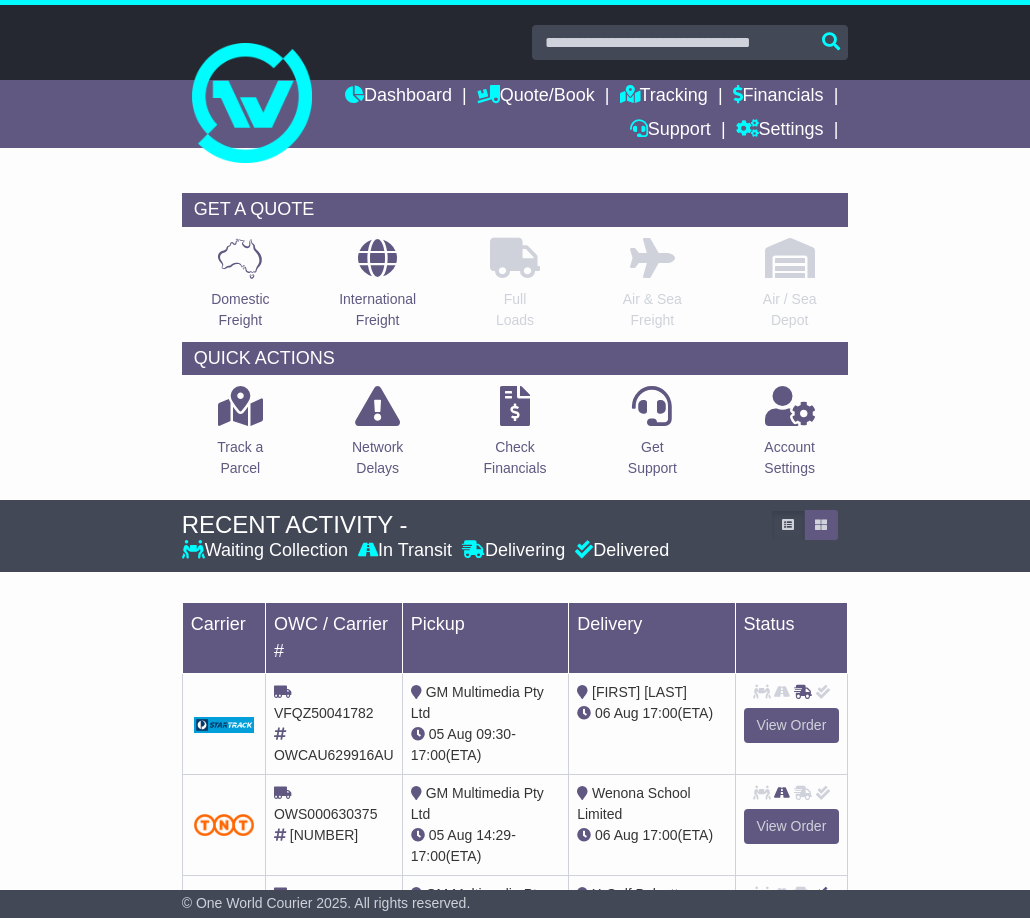 scroll, scrollTop: 0, scrollLeft: 0, axis: both 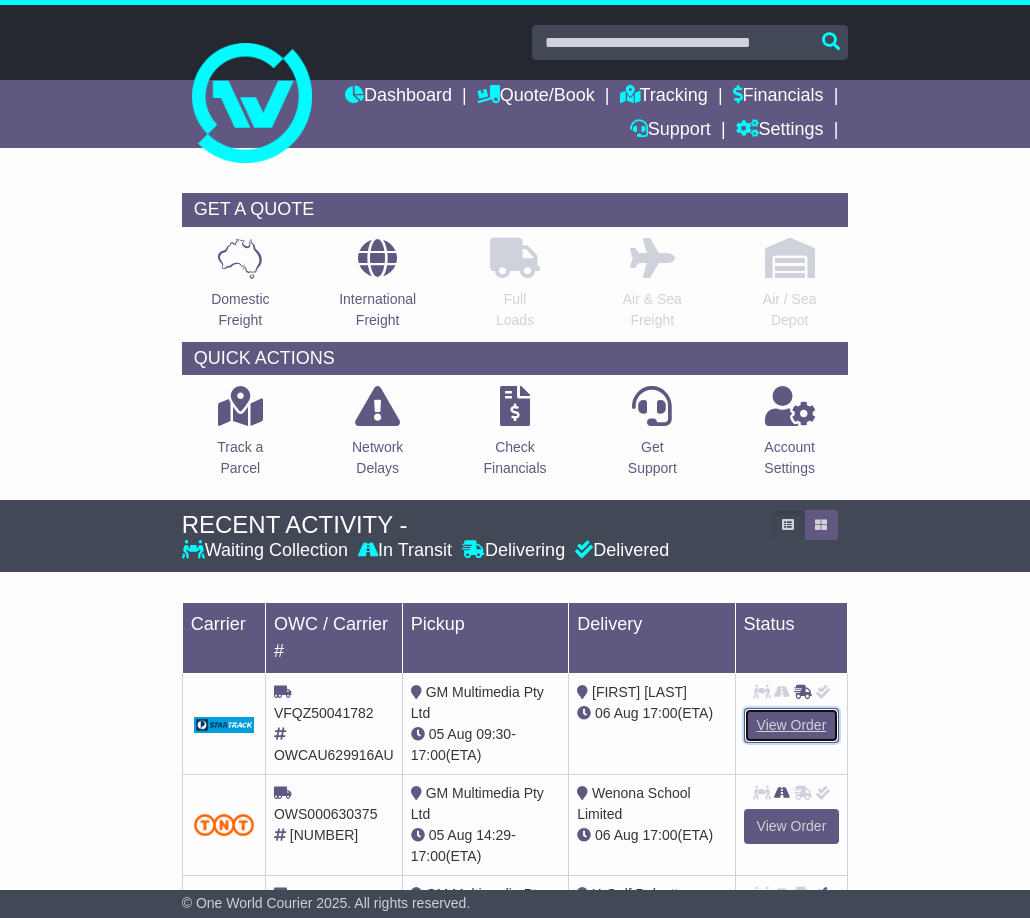 click on "View Order" at bounding box center (792, 725) 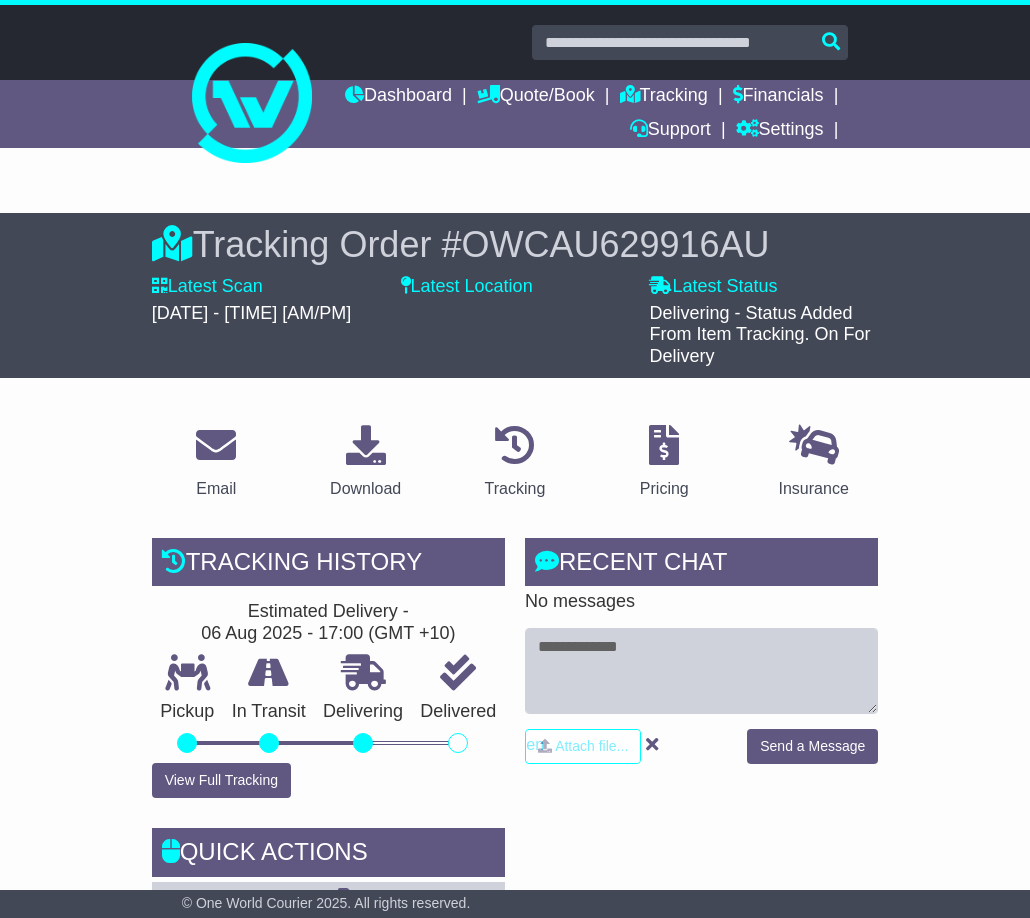 scroll, scrollTop: 0, scrollLeft: 0, axis: both 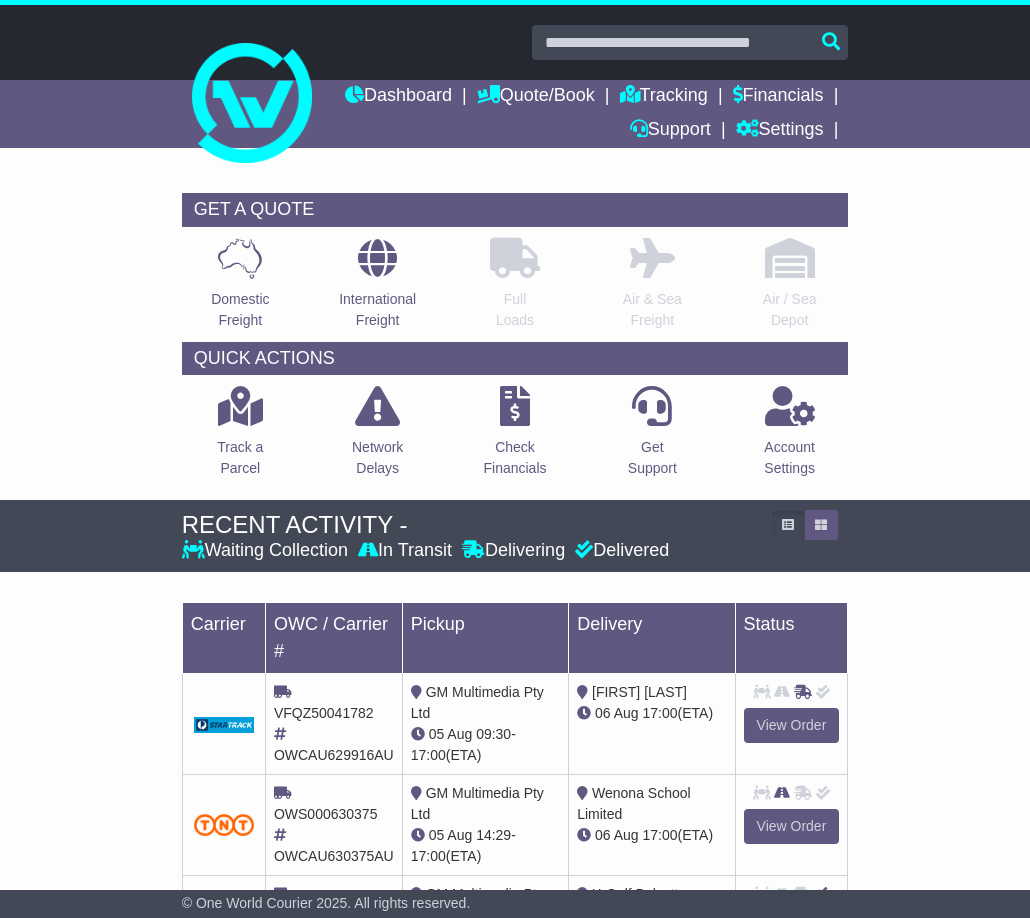 drag, startPoint x: 164, startPoint y: 501, endPoint x: 177, endPoint y: 505, distance: 13.601471 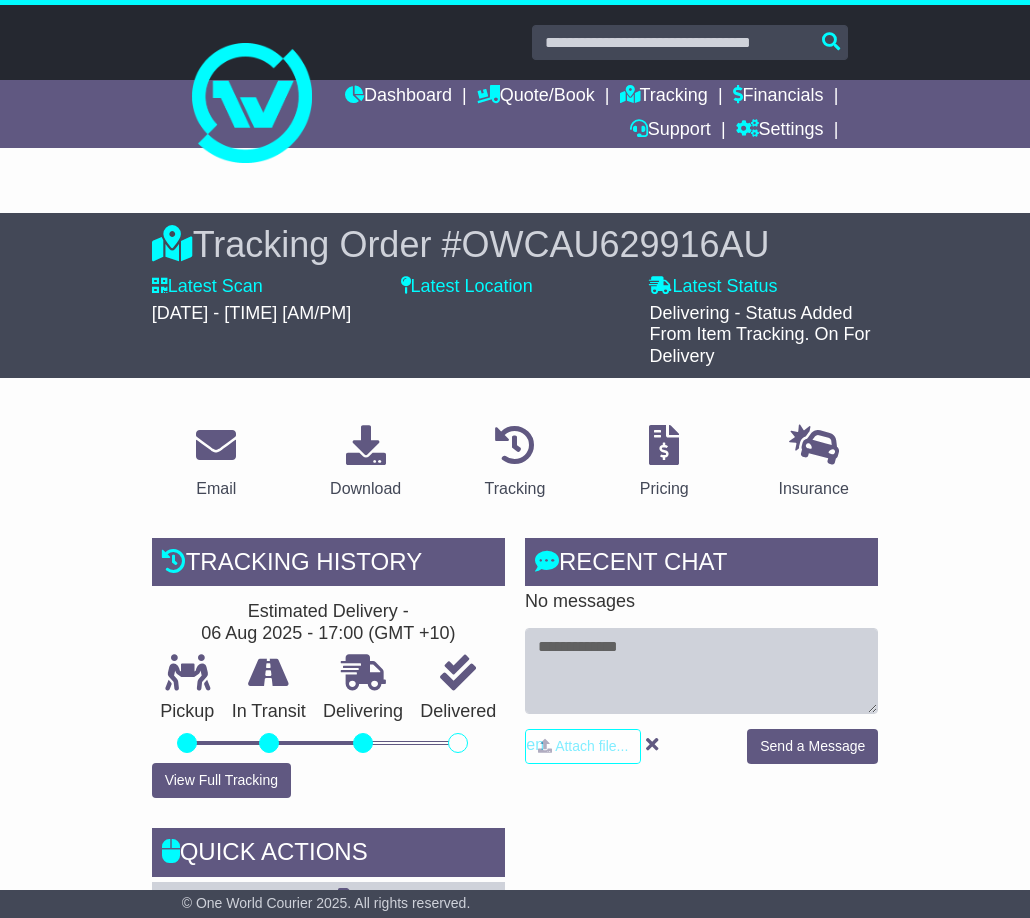 scroll, scrollTop: 0, scrollLeft: 0, axis: both 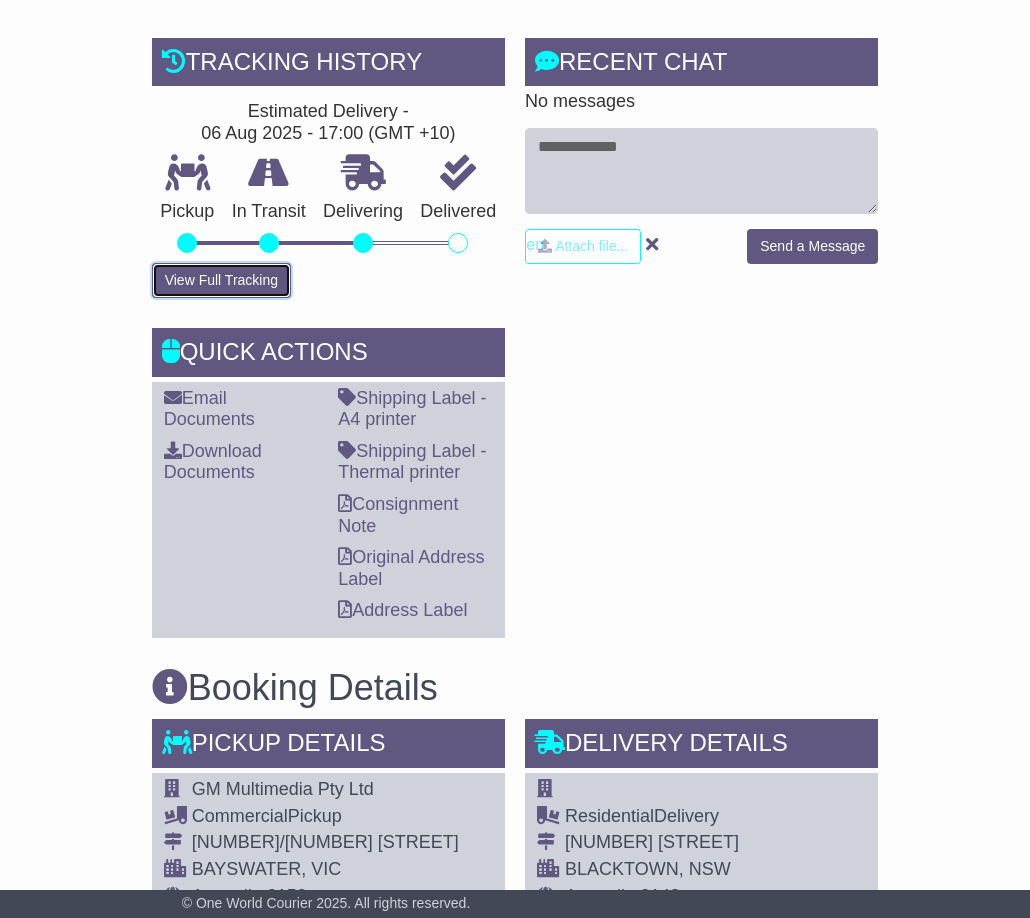click on "View Full Tracking" at bounding box center (221, 280) 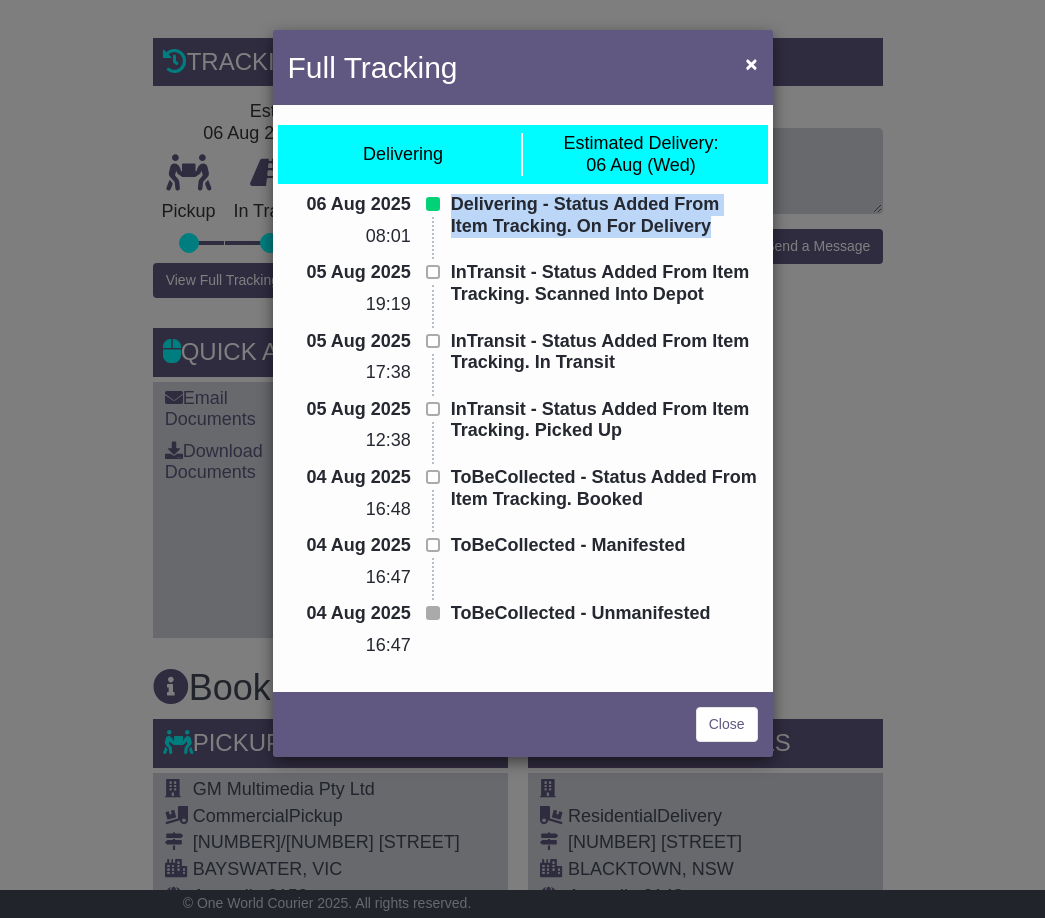 drag, startPoint x: 744, startPoint y: 228, endPoint x: 450, endPoint y: 200, distance: 295.33032 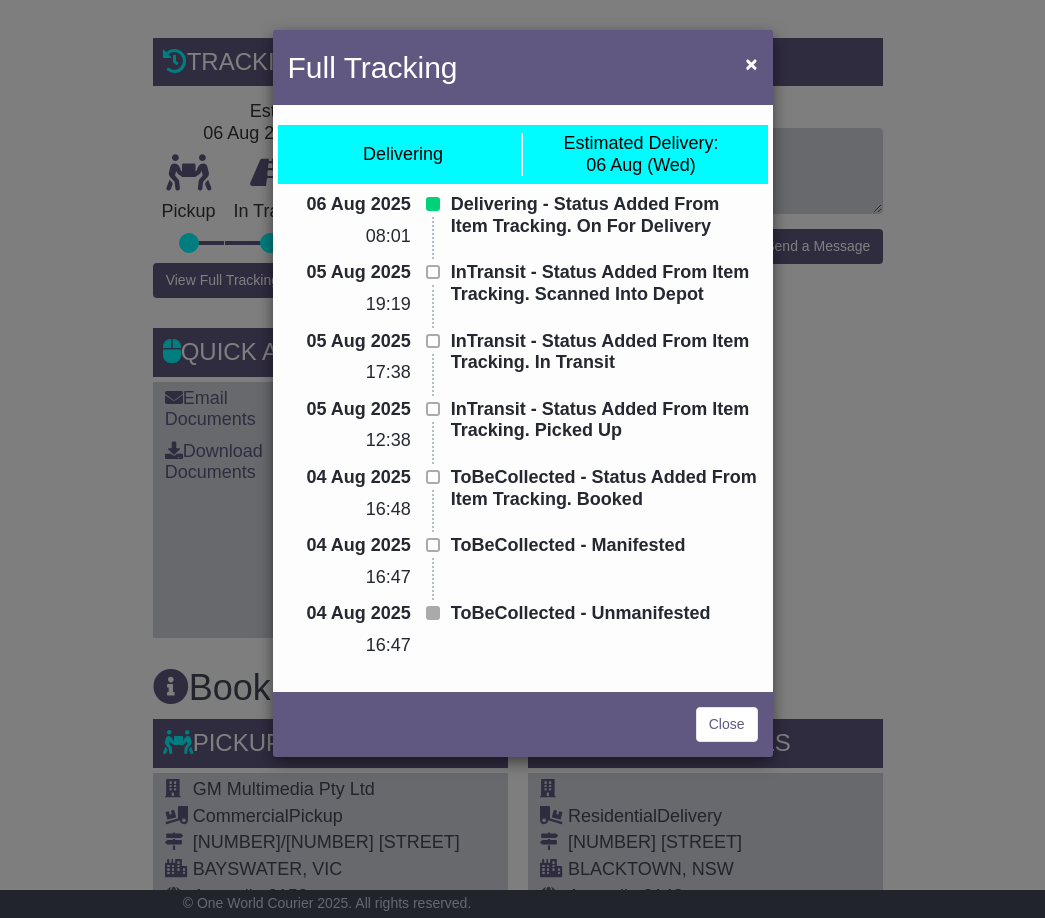 click on "Full Tracking
×
Delivering
Estimated Delivery:
06 Aug (Wed)
06 Aug 2025
08:01
Delivering - Status Added From Item Tracking. On For Delivery
05 Aug 2025
19:19
InTransit - Status Added From Item Tracking. Scanned Into Depot
17:38" at bounding box center [522, 459] 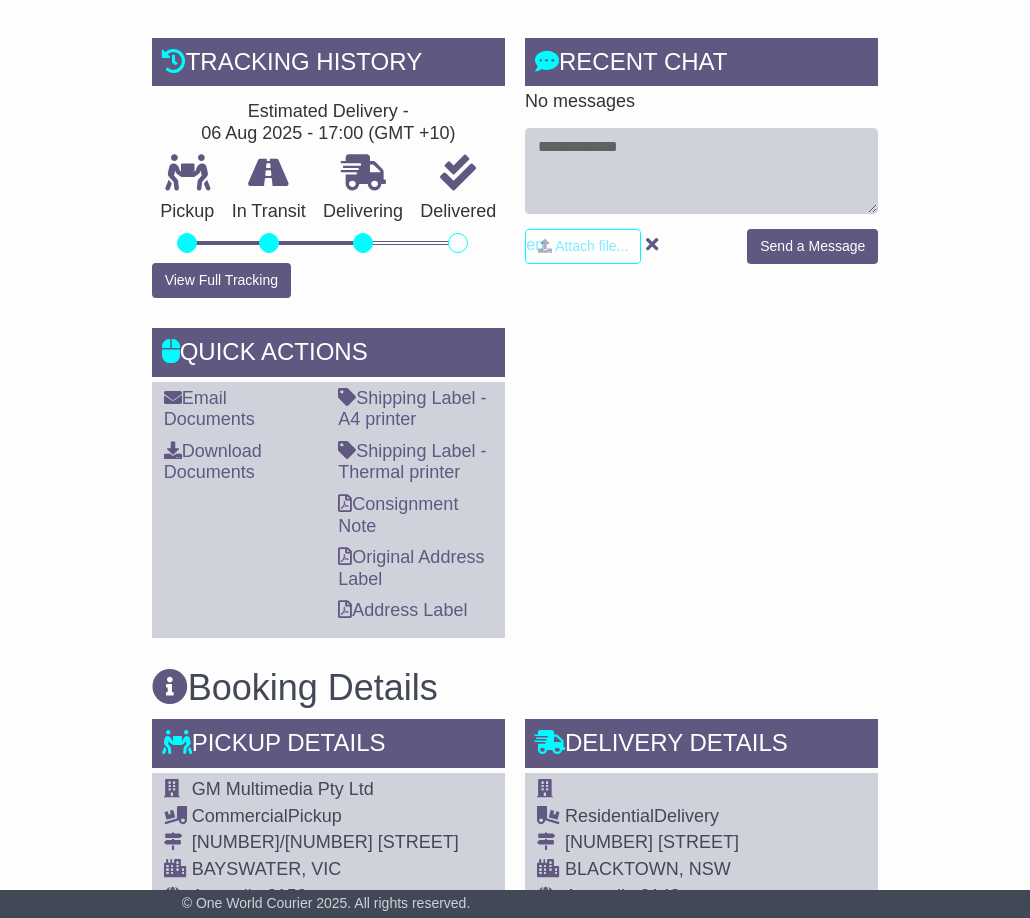 click on "RECENT CHAT
Loading...
No messages
Attach file..." at bounding box center (701, 338) 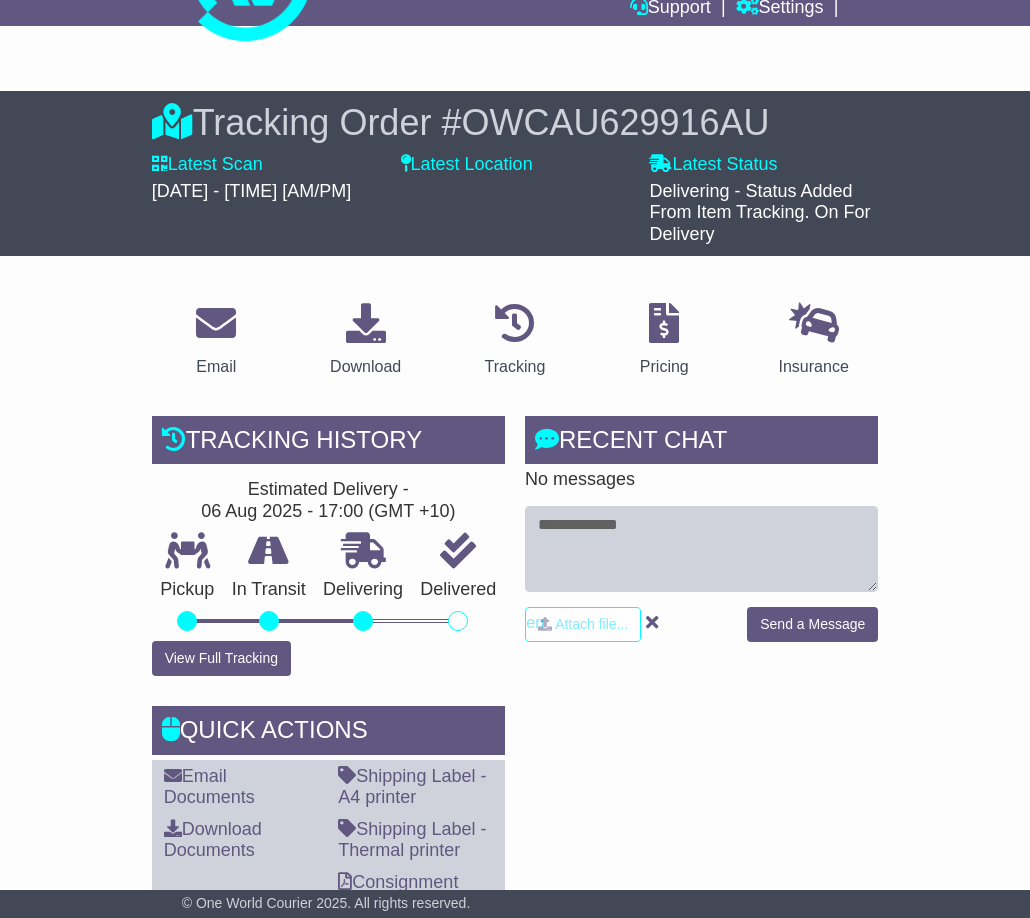 scroll, scrollTop: 0, scrollLeft: 0, axis: both 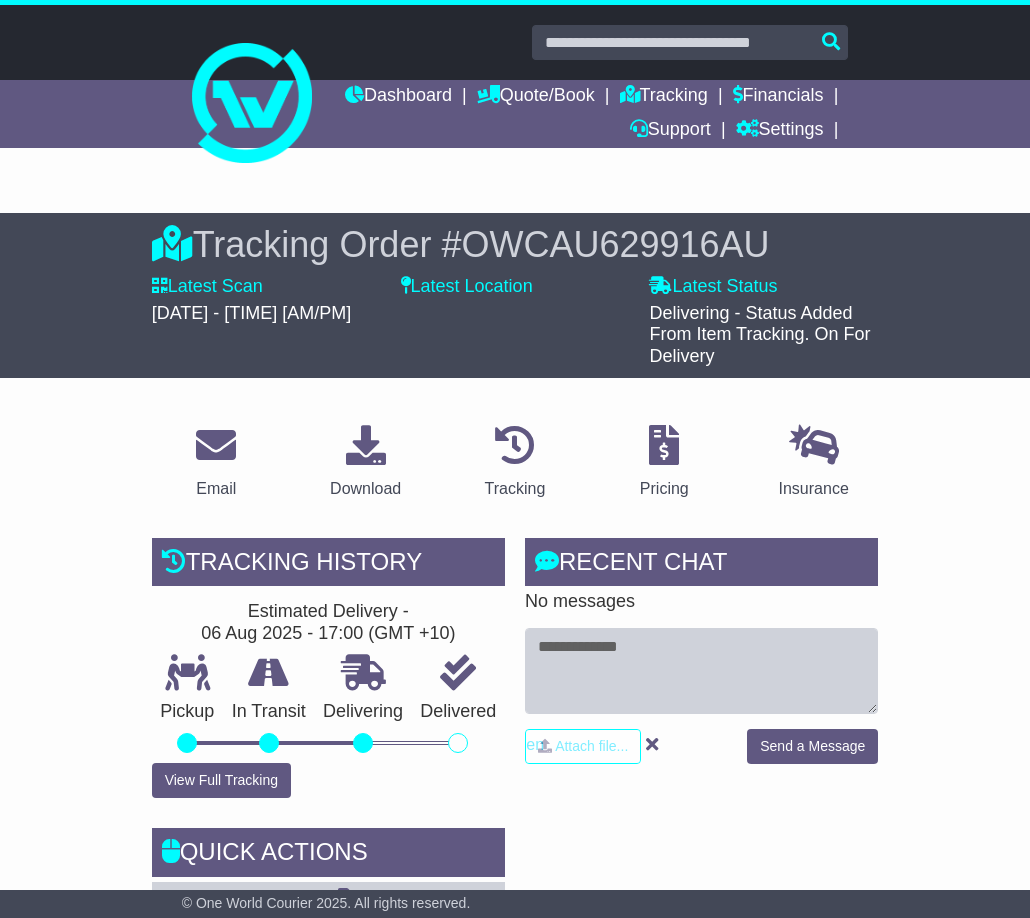 click on "Email
Download
Tracking
Pricing
Insurance" at bounding box center (515, 1505) 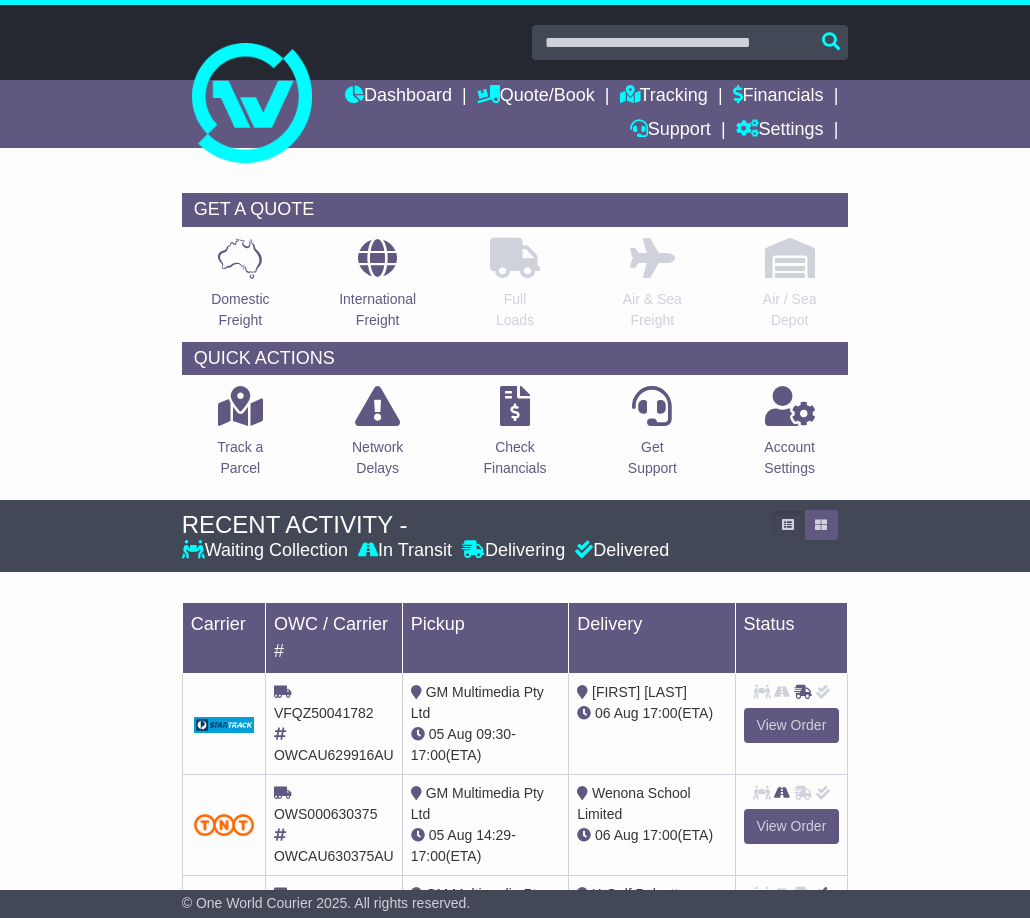 scroll, scrollTop: 0, scrollLeft: 0, axis: both 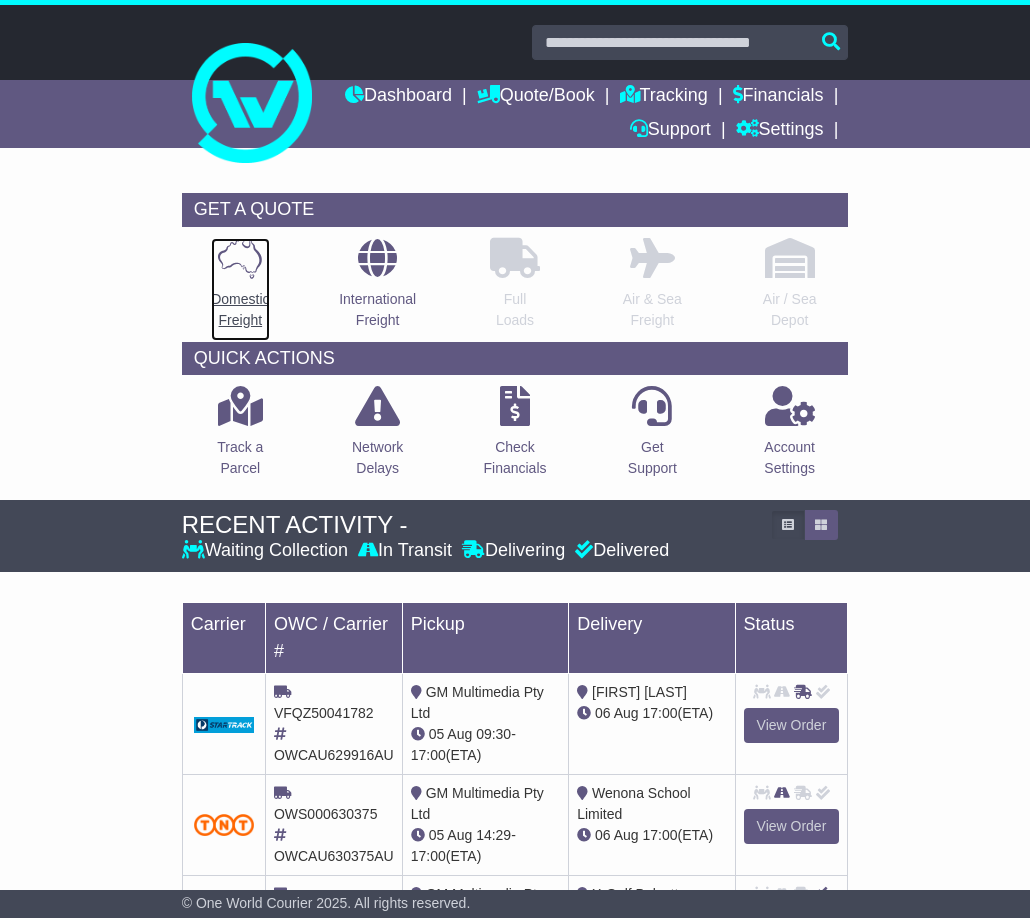 click on "Domestic Freight" at bounding box center [240, 310] 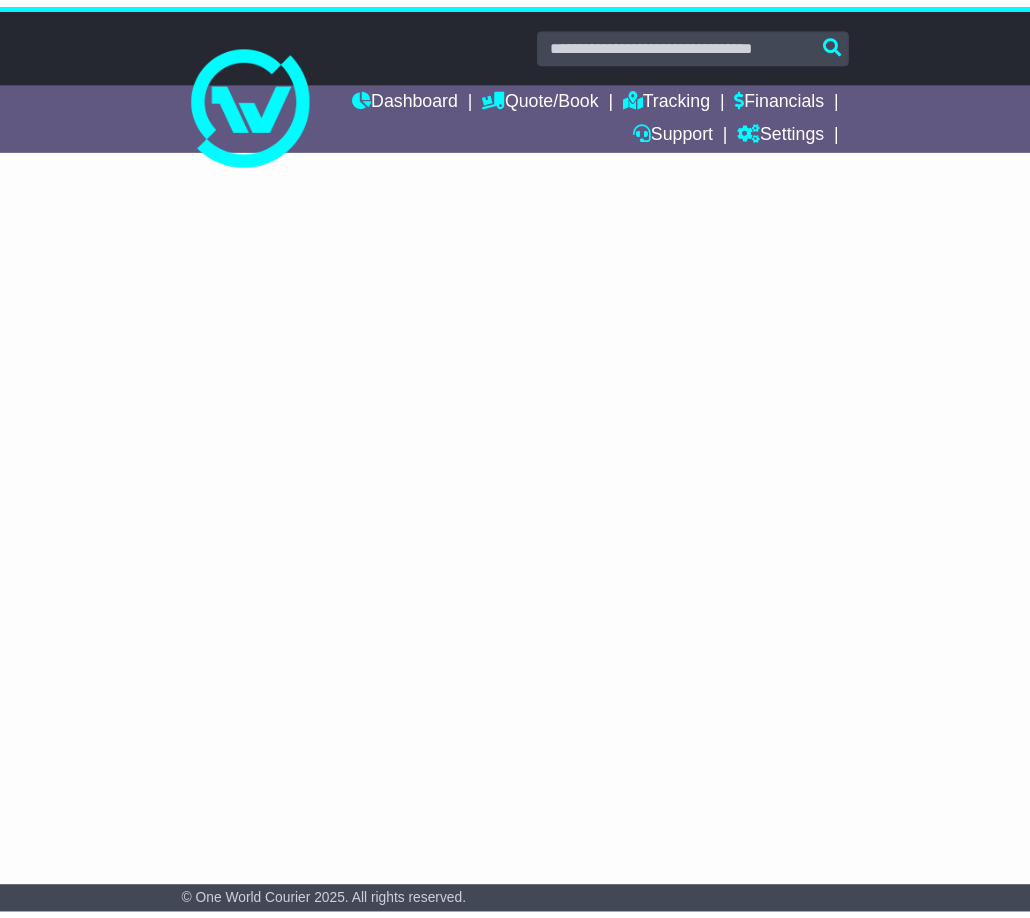 scroll, scrollTop: 0, scrollLeft: 0, axis: both 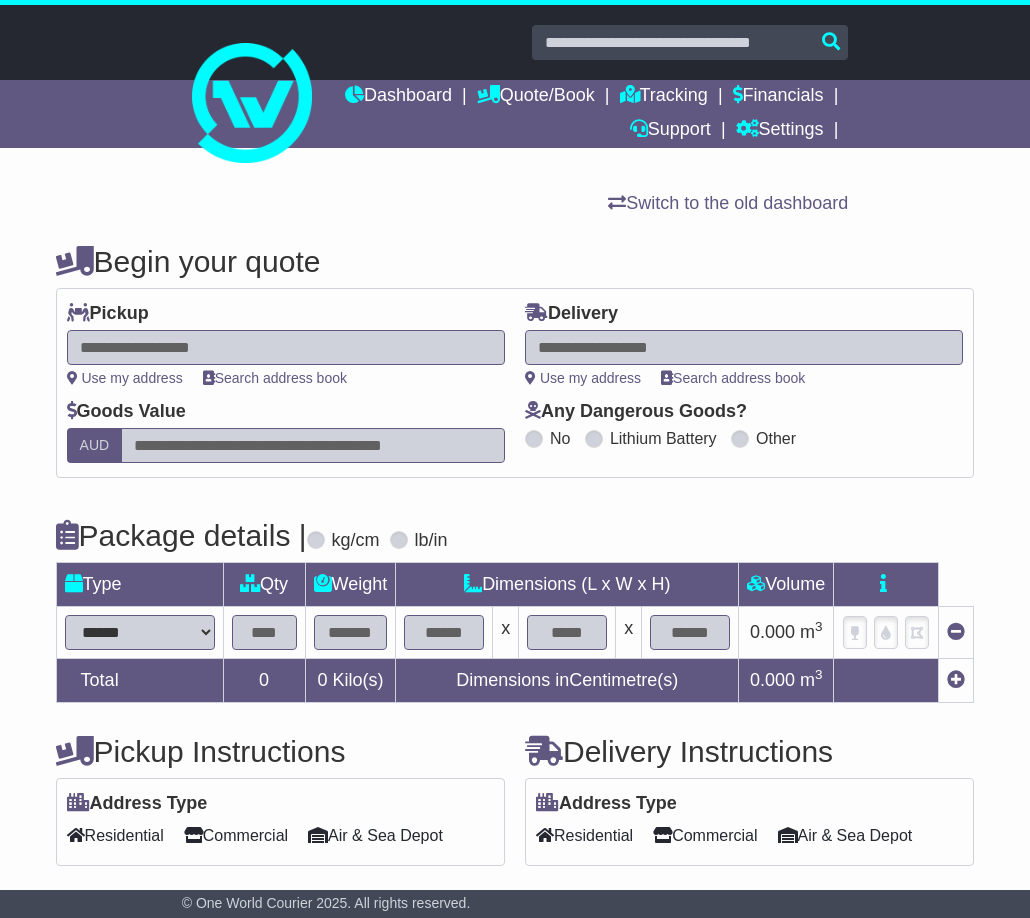 click at bounding box center [744, 347] 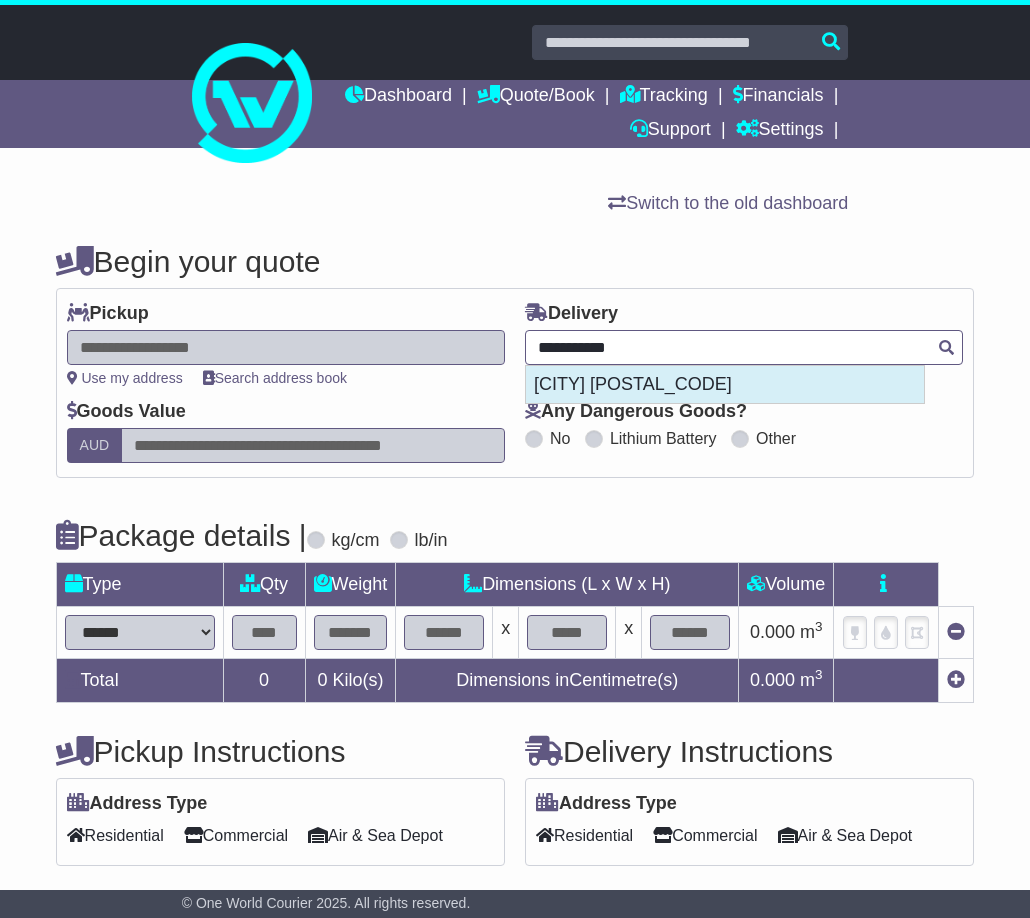 click on "[CITY] [POSTAL_CODE]" at bounding box center (725, 385) 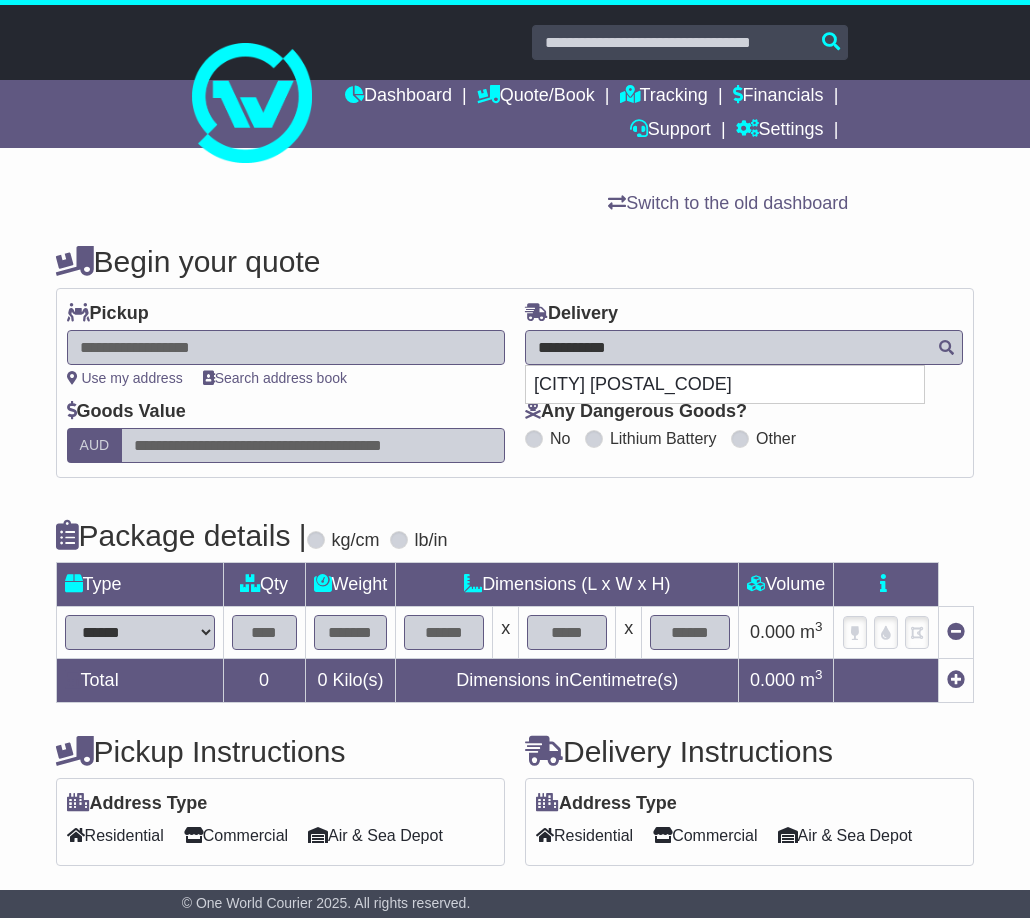 type on "**********" 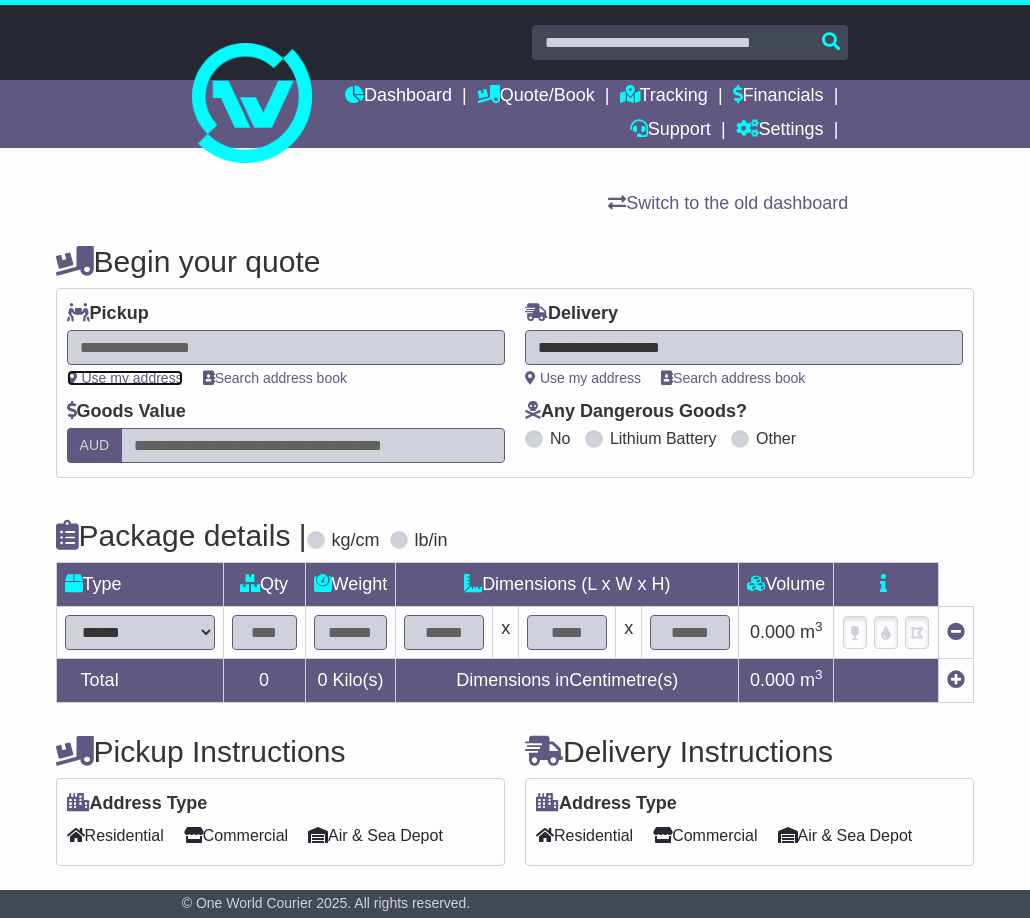 click on "Use my address" at bounding box center (125, 378) 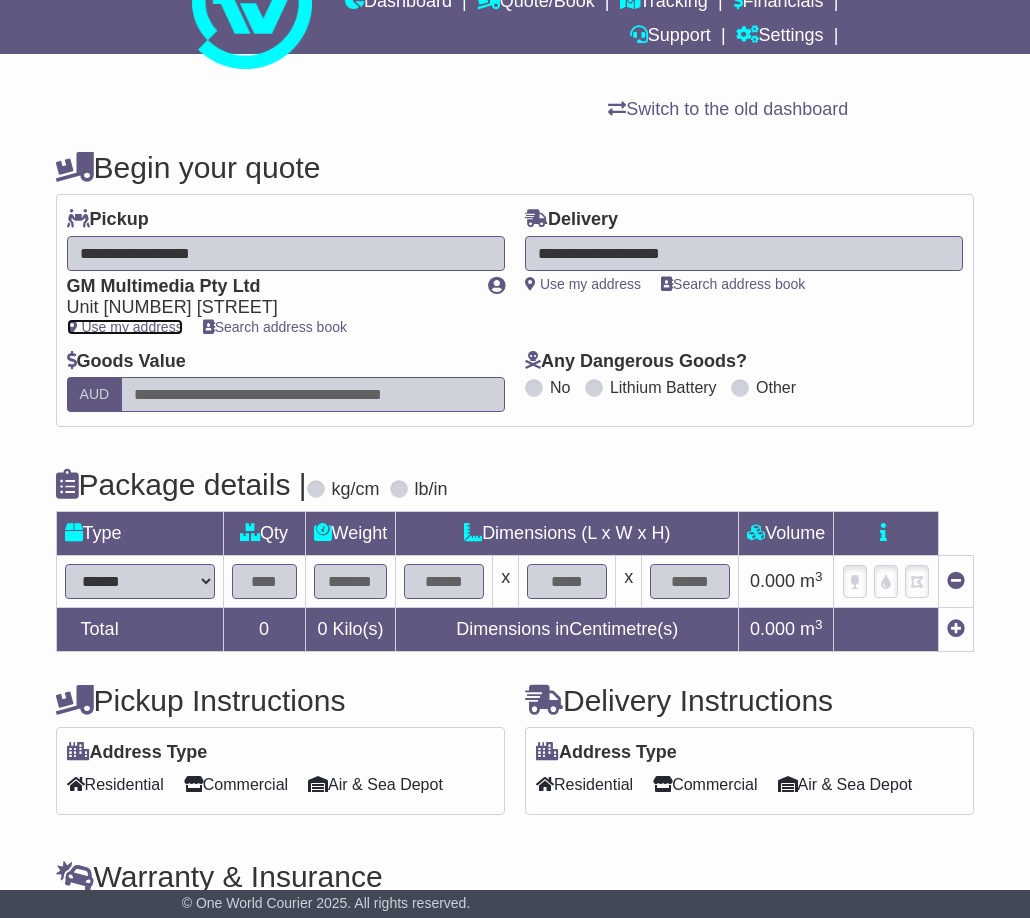scroll, scrollTop: 200, scrollLeft: 0, axis: vertical 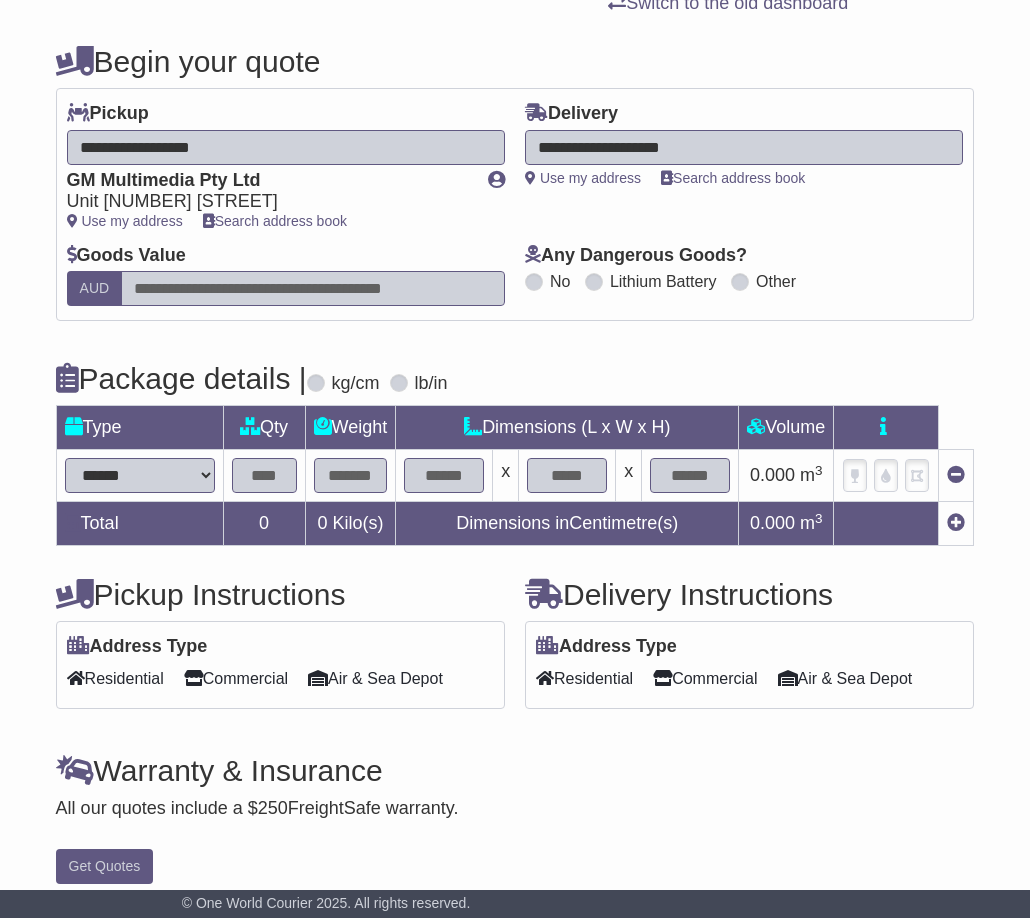 drag, startPoint x: 134, startPoint y: 477, endPoint x: 250, endPoint y: 470, distance: 116.21101 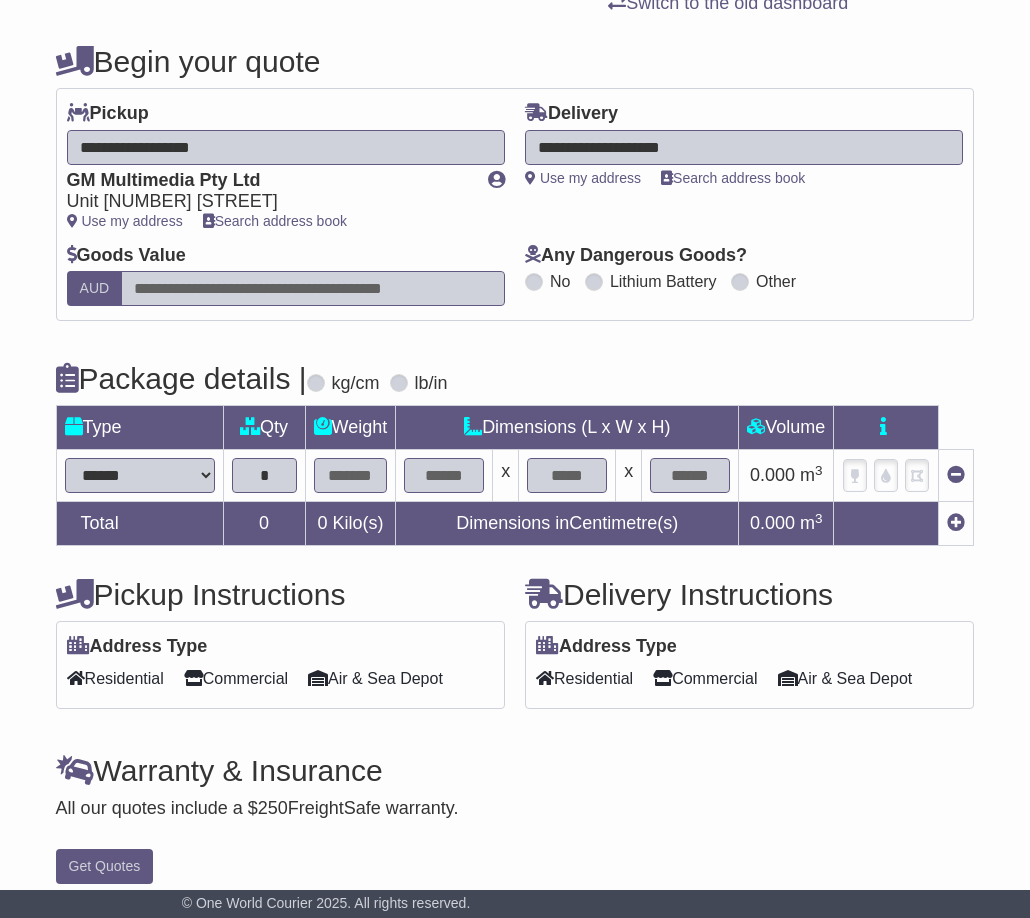 type on "*" 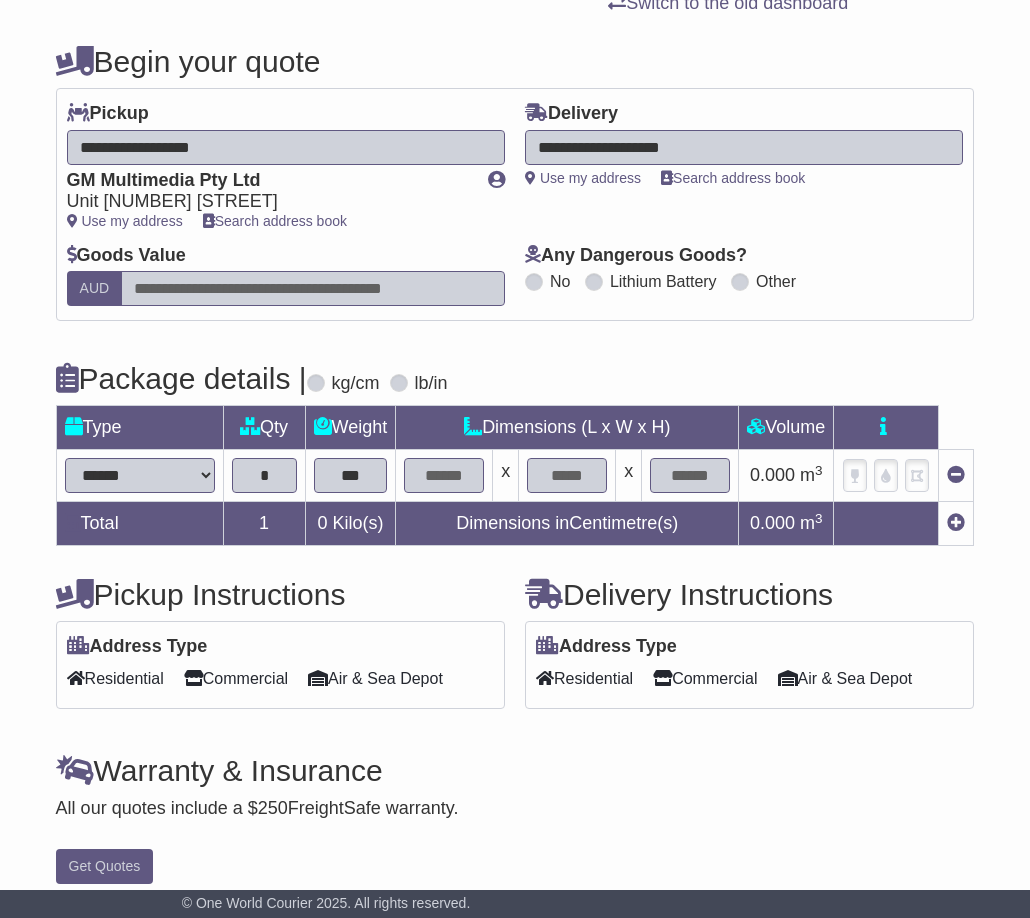 type on "***" 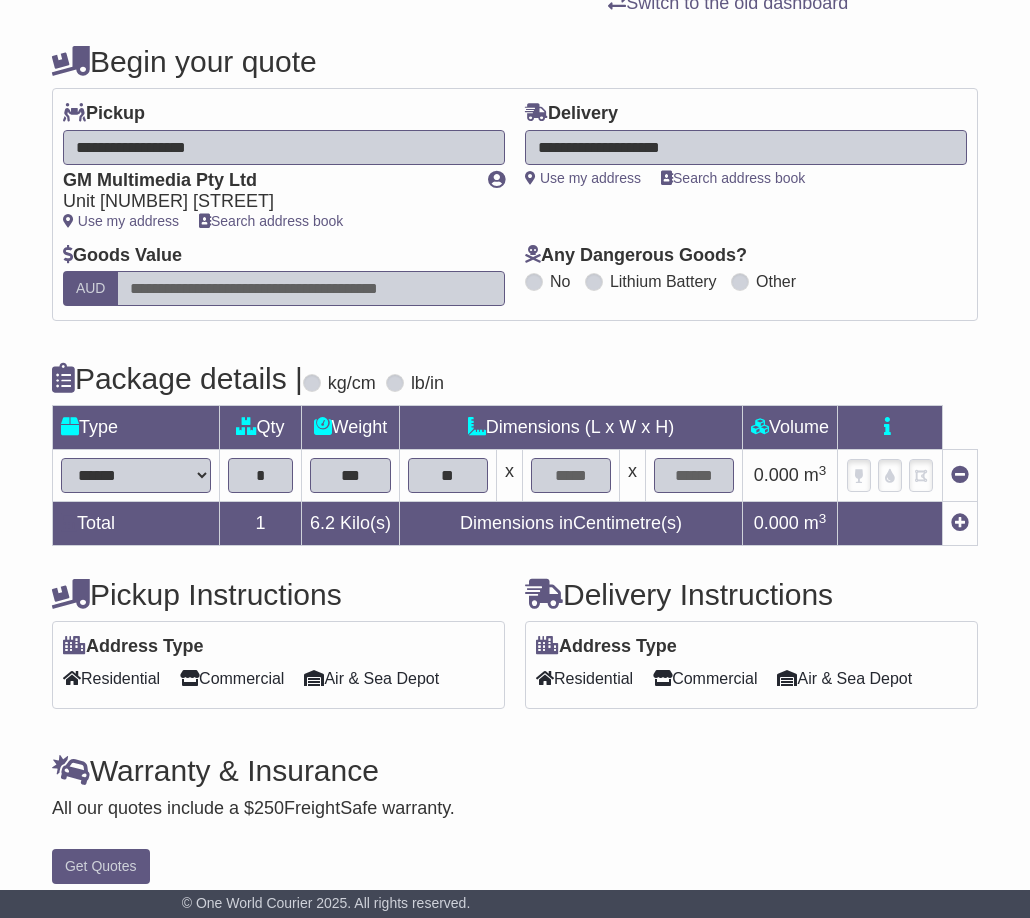 type on "**" 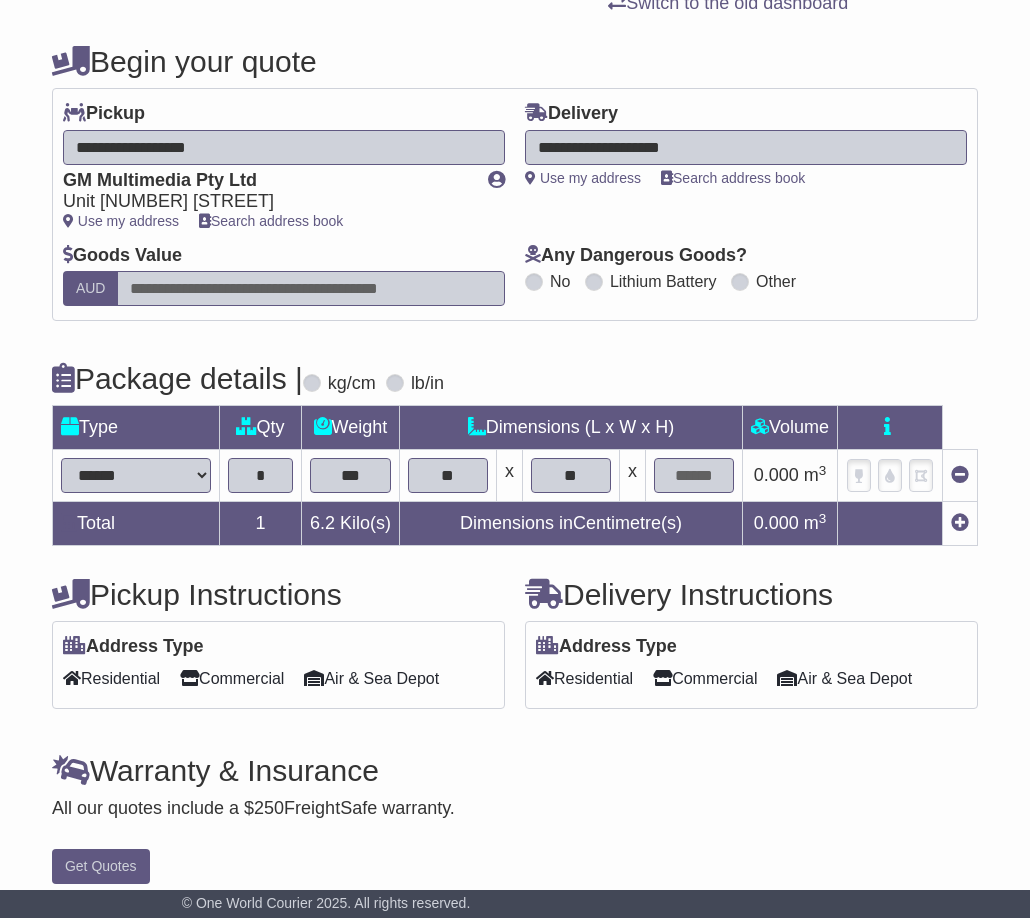 type on "**" 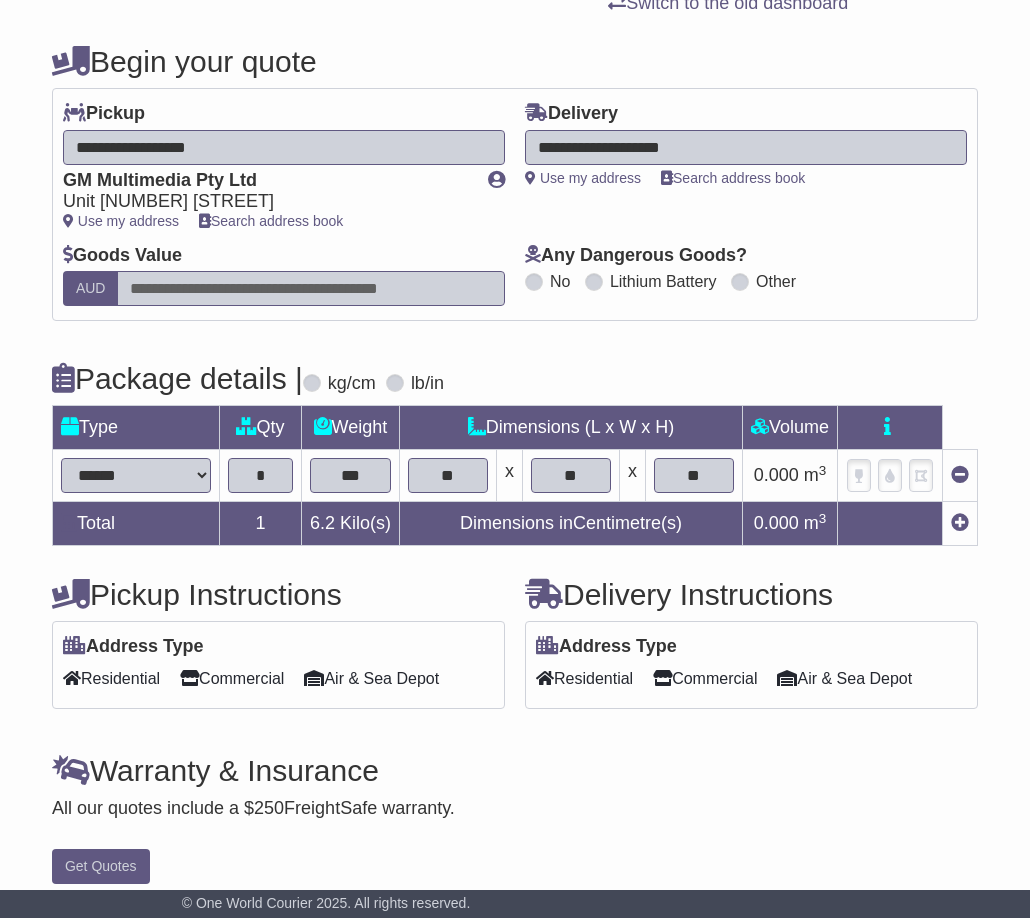 type on "**" 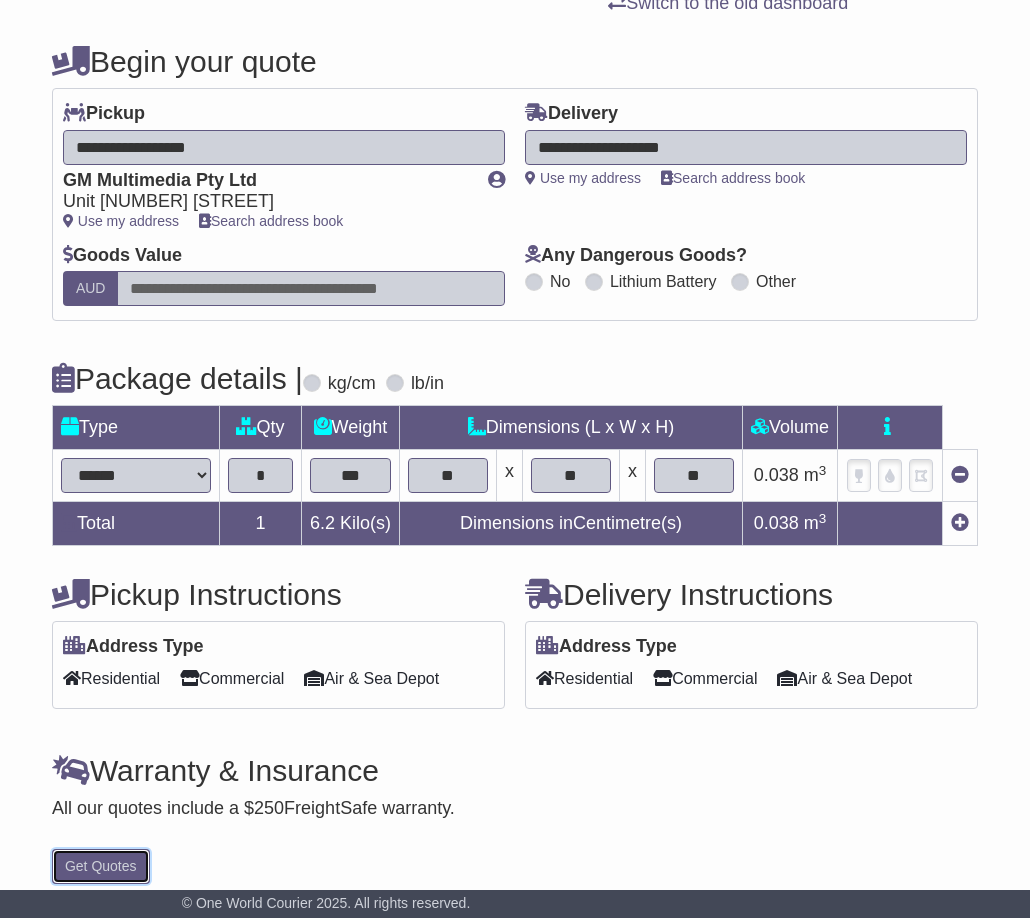 type 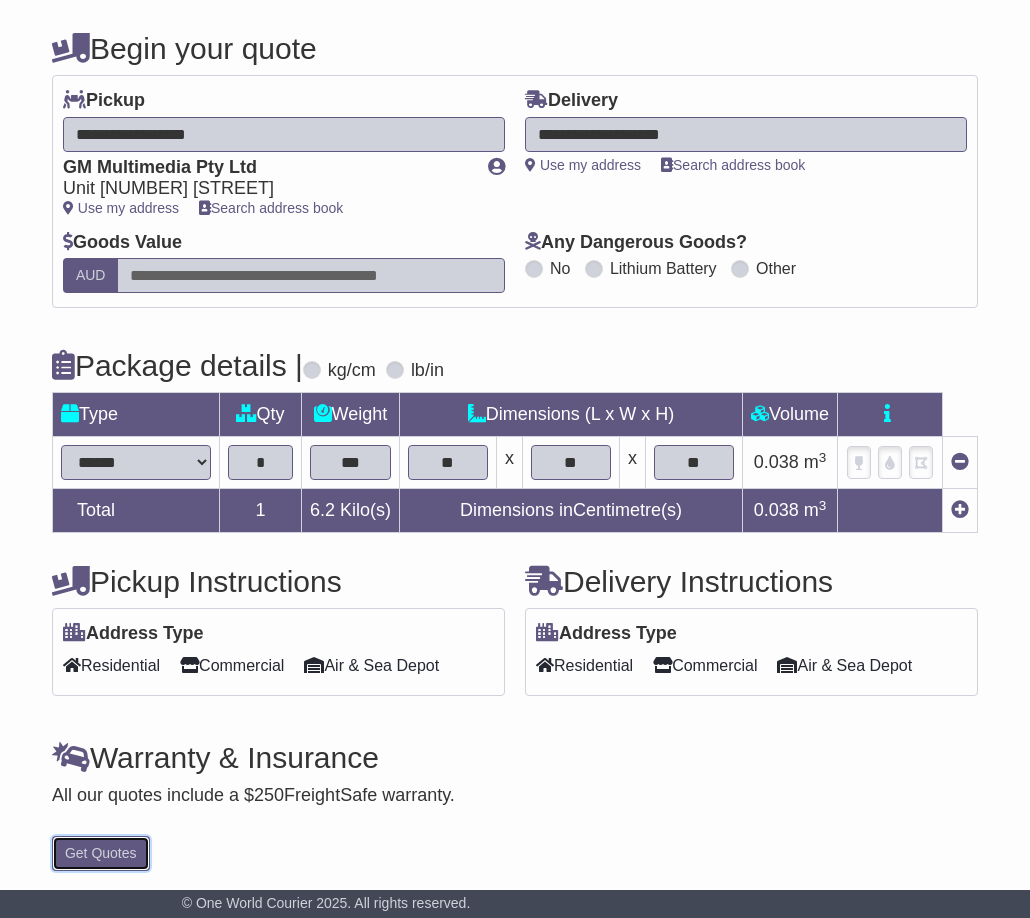 scroll, scrollTop: 216, scrollLeft: 0, axis: vertical 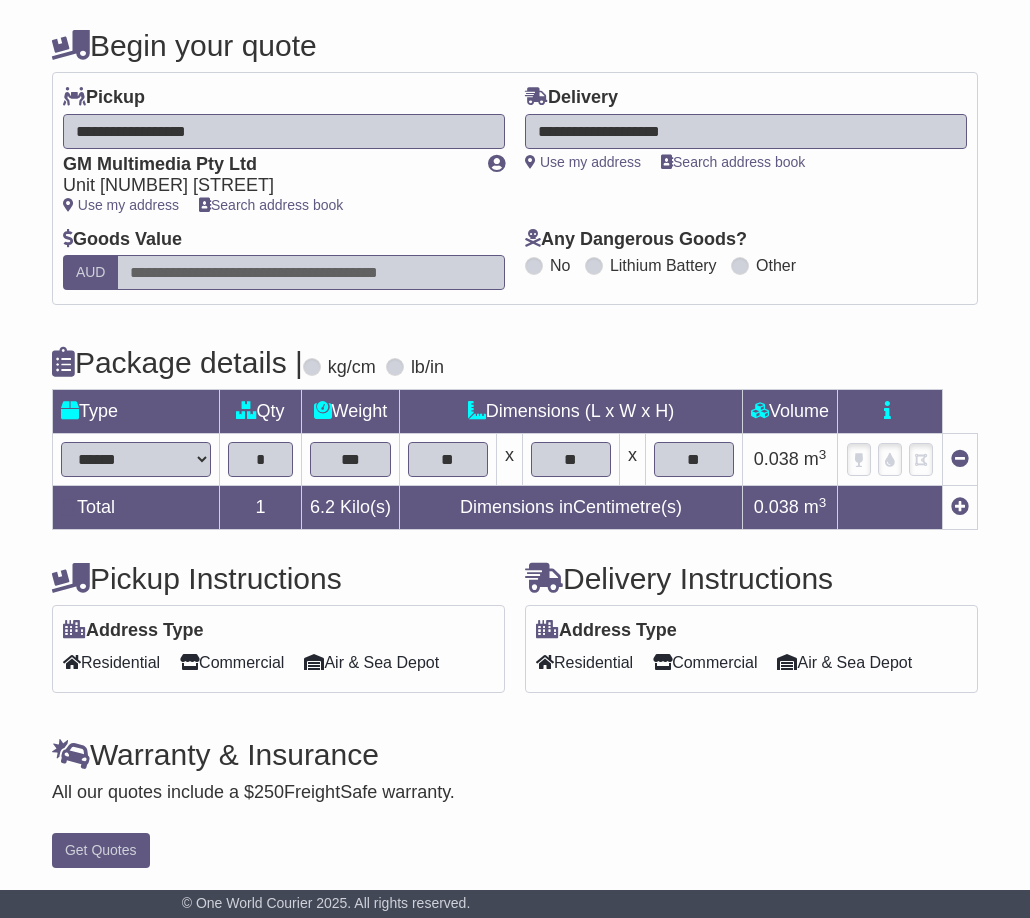 click on "Commercial" at bounding box center [705, 662] 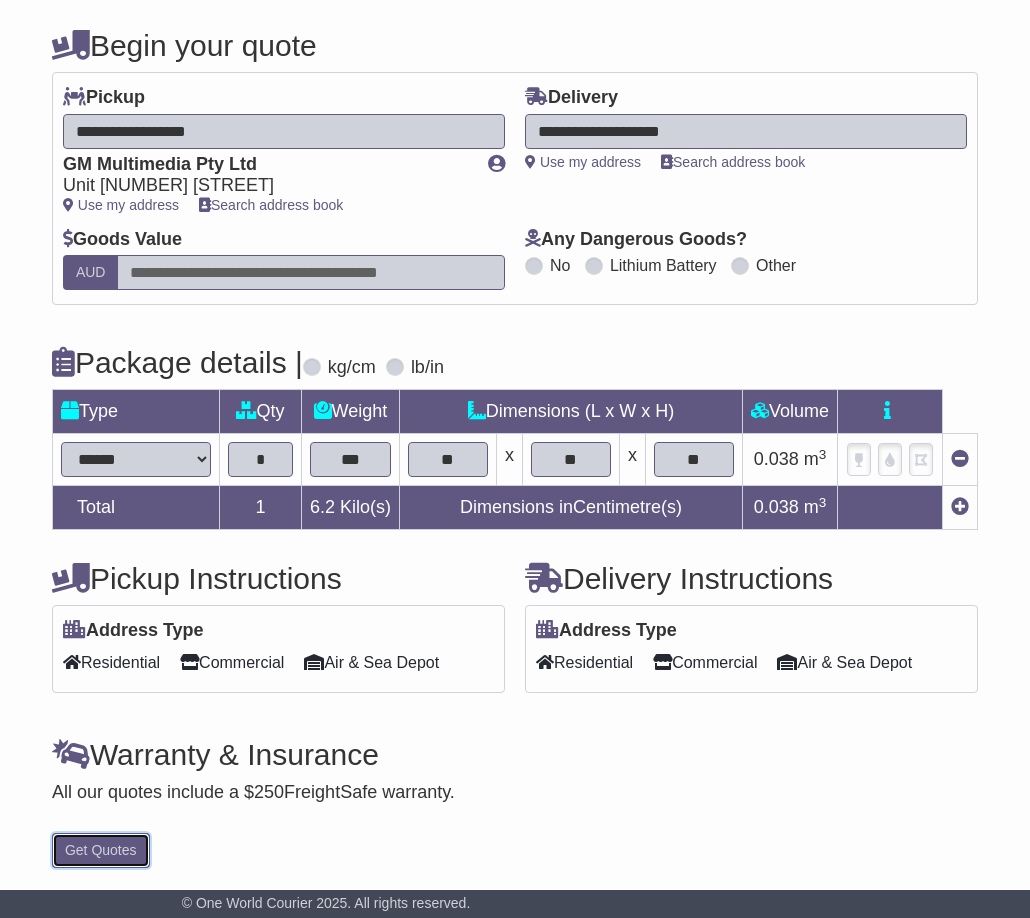 click on "Get Quotes" at bounding box center (101, 850) 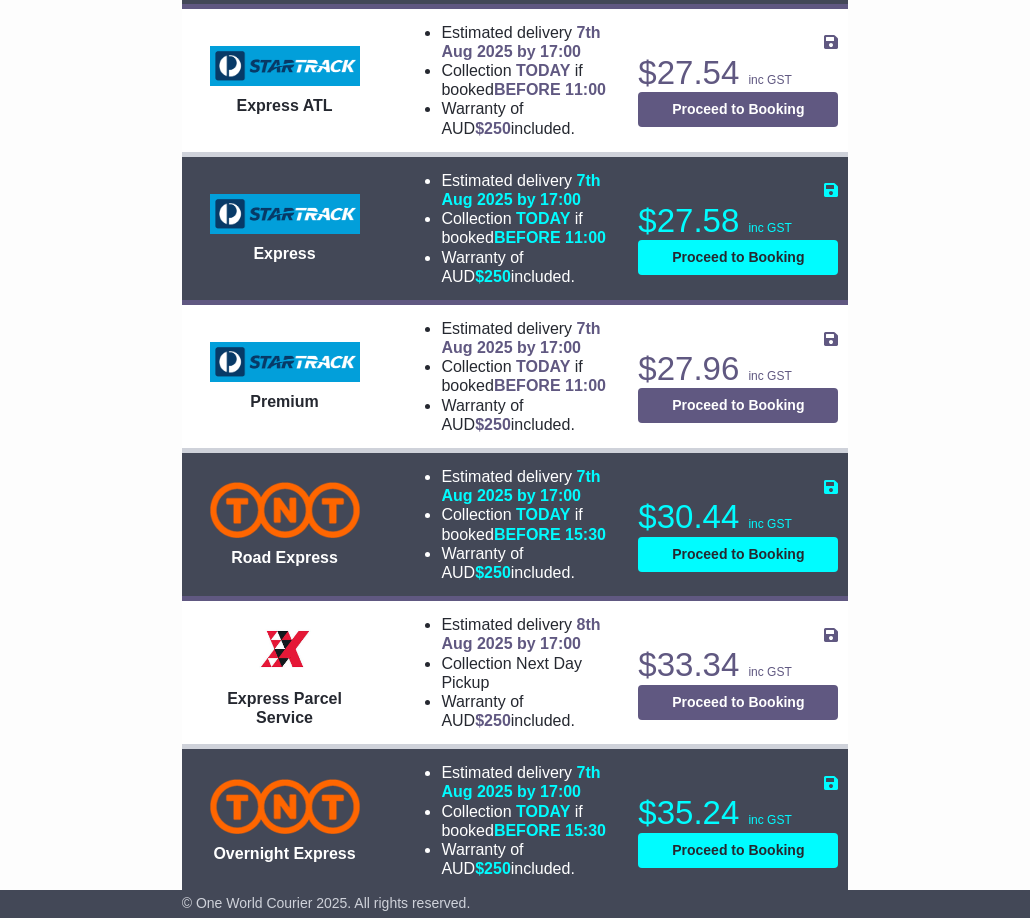 scroll, scrollTop: 2558, scrollLeft: 0, axis: vertical 